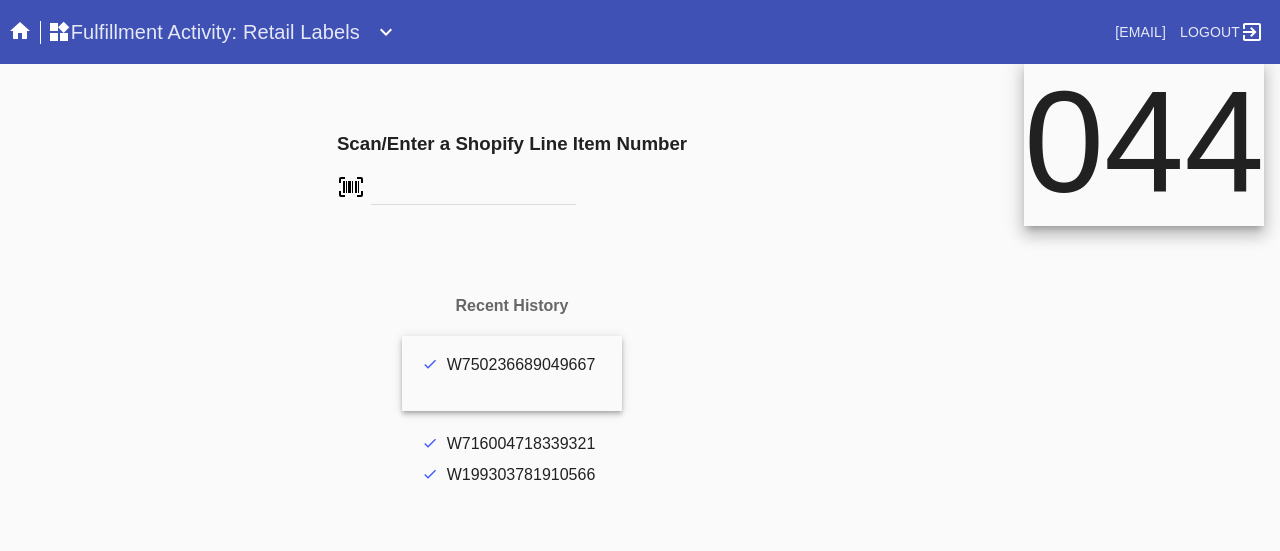 scroll, scrollTop: 0, scrollLeft: 0, axis: both 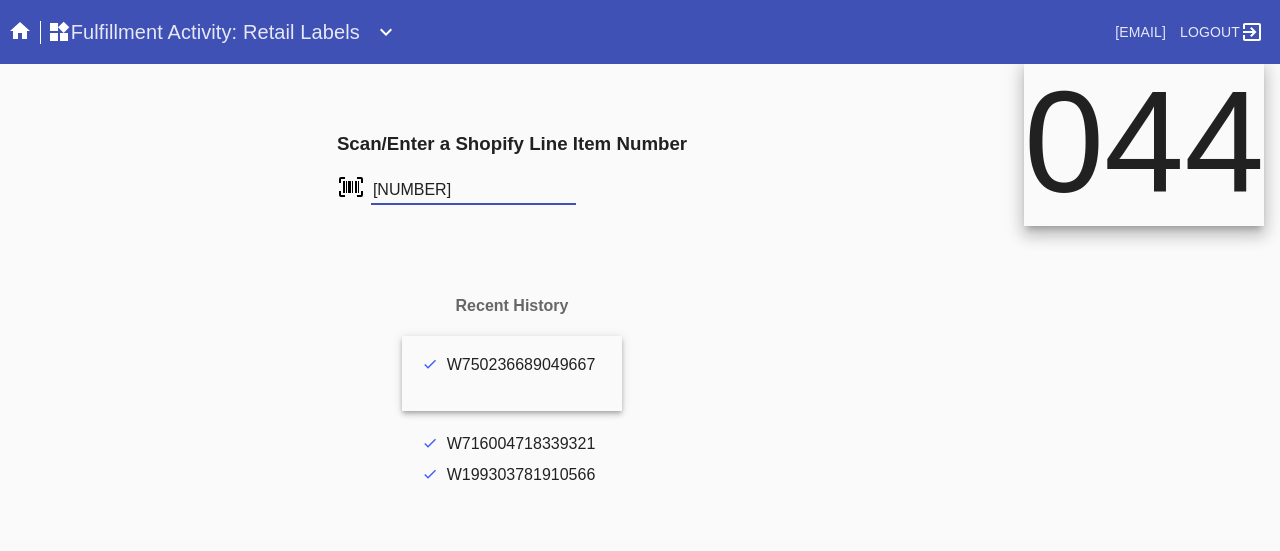 type on "[NUMBER]" 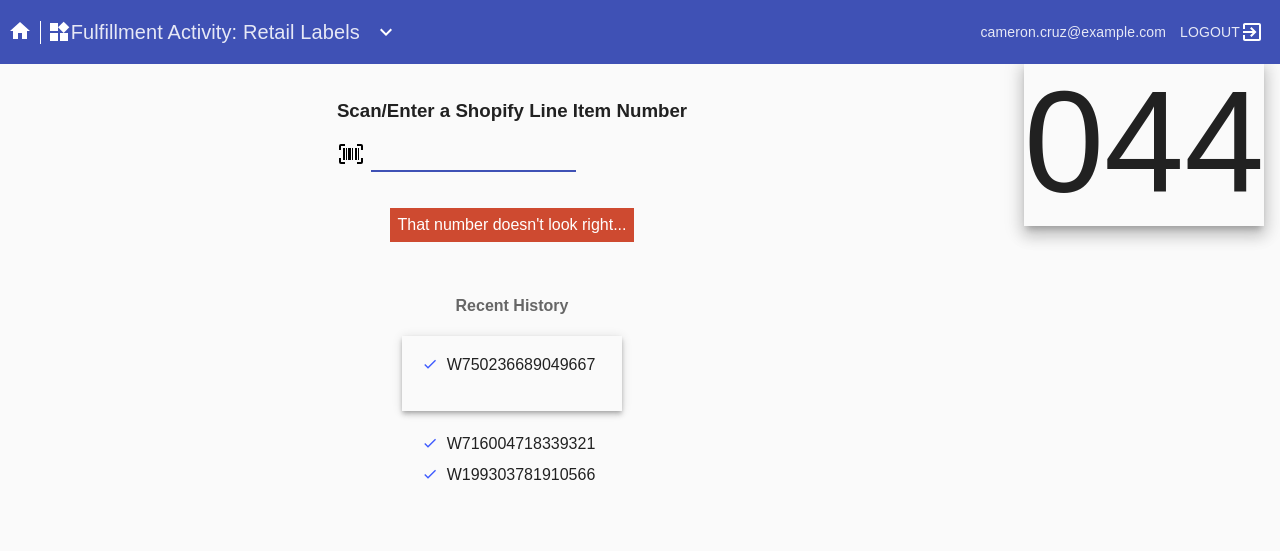 scroll, scrollTop: 0, scrollLeft: 0, axis: both 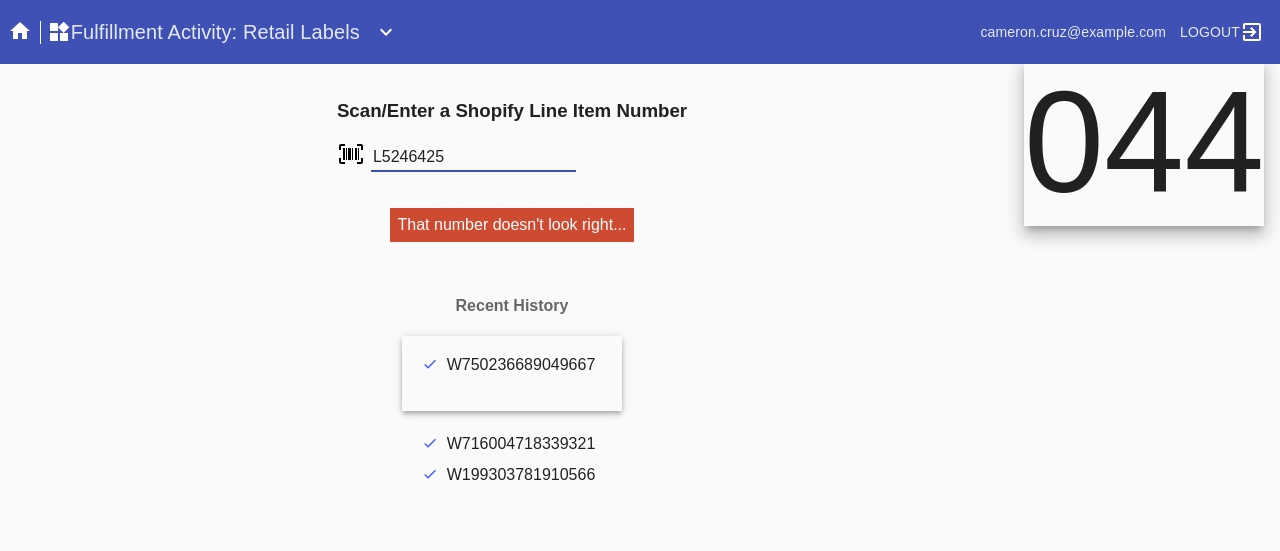 type on "[NUMBER]" 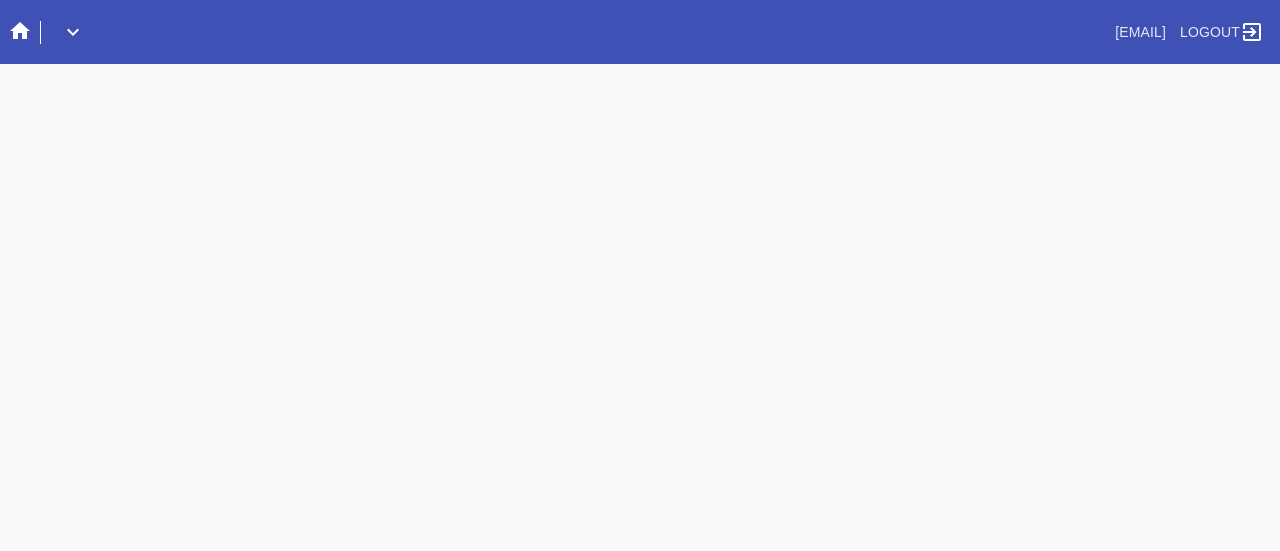 scroll, scrollTop: 0, scrollLeft: 0, axis: both 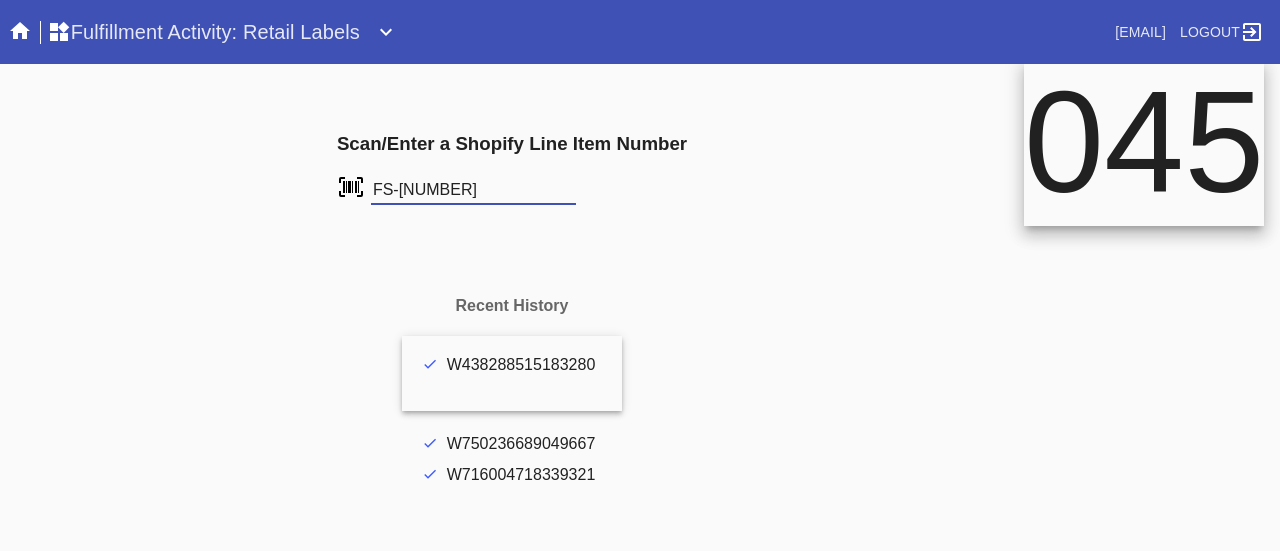 type on "FS-823474035" 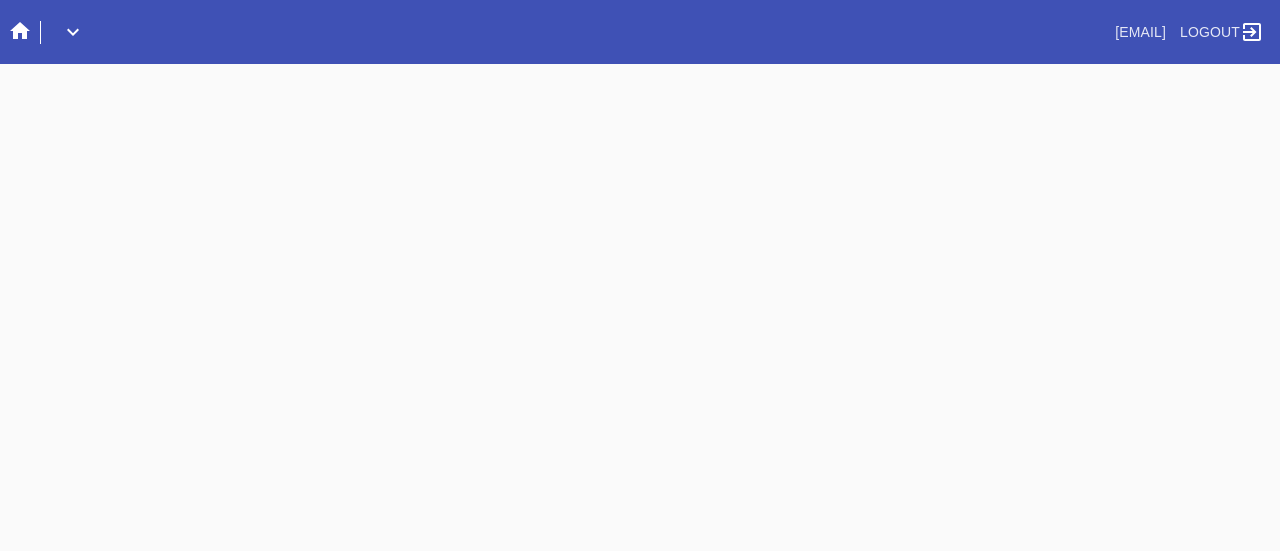 scroll, scrollTop: 0, scrollLeft: 0, axis: both 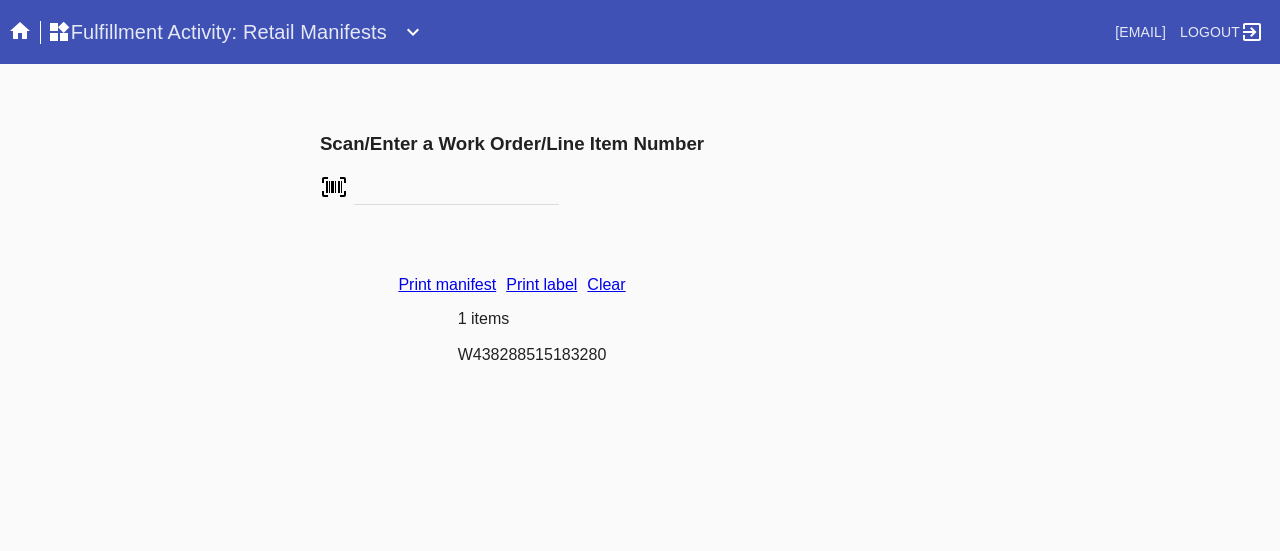 click on "Print label" at bounding box center (541, 284) 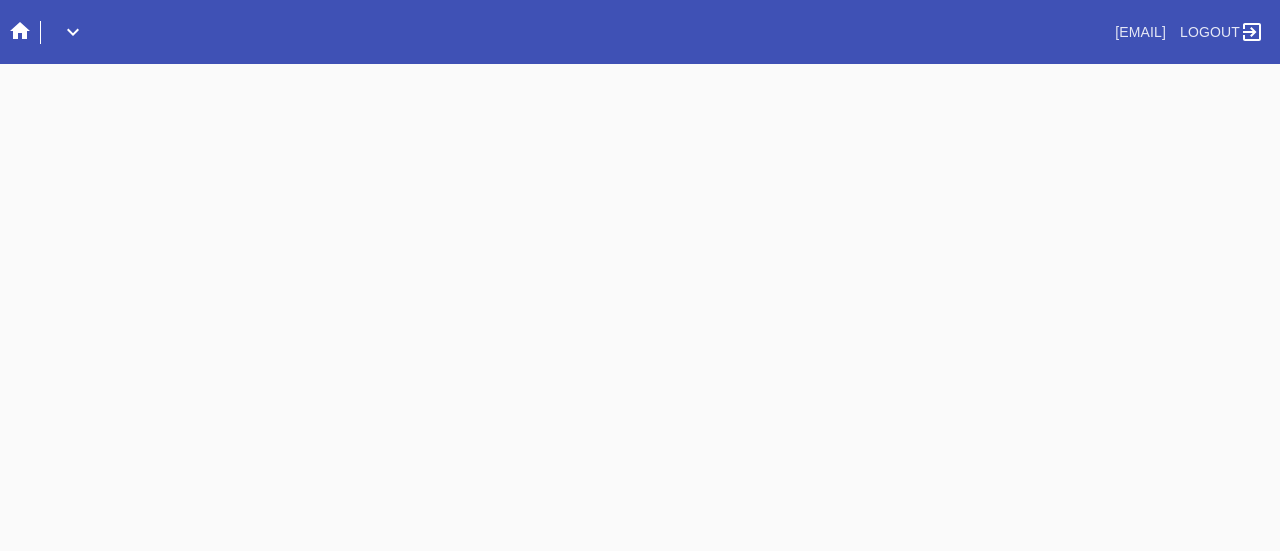 scroll, scrollTop: 0, scrollLeft: 0, axis: both 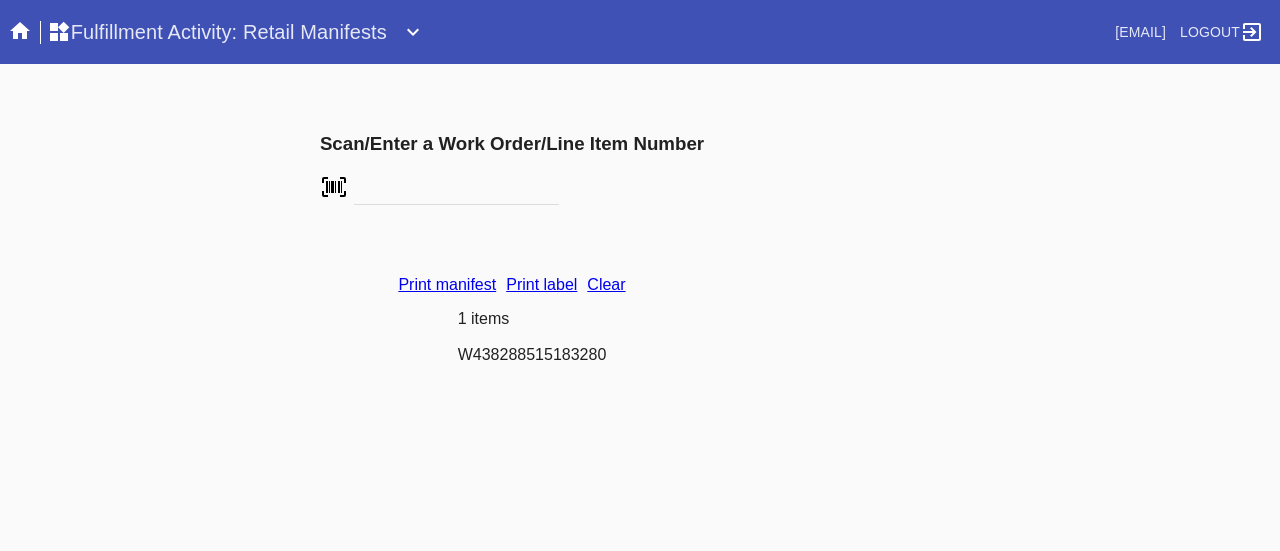 click on "Clear" at bounding box center [606, 284] 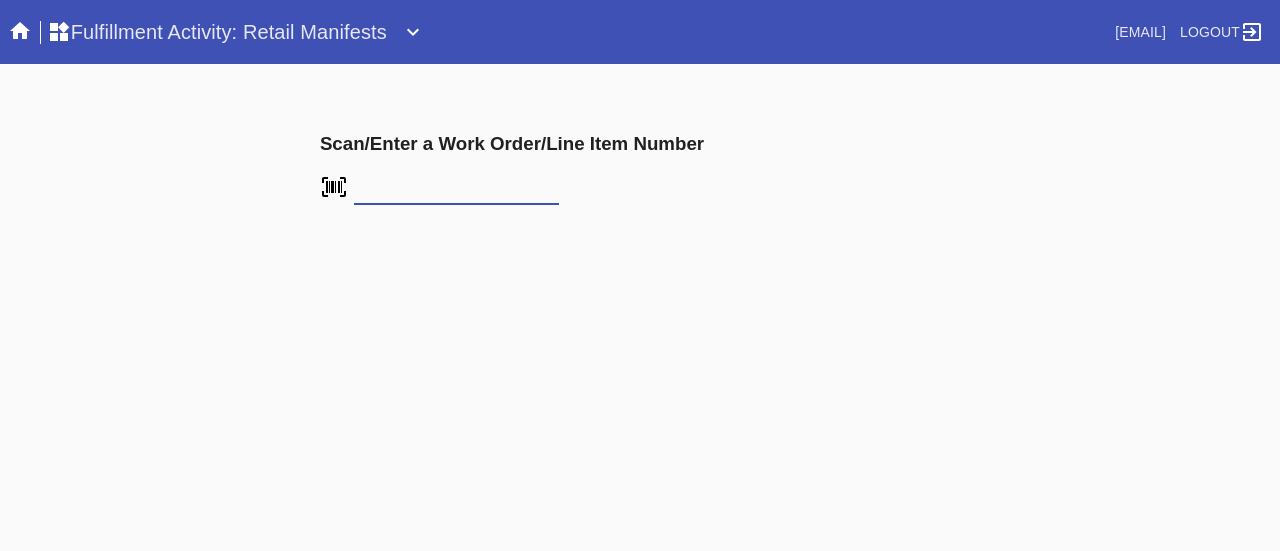 scroll, scrollTop: 0, scrollLeft: 0, axis: both 